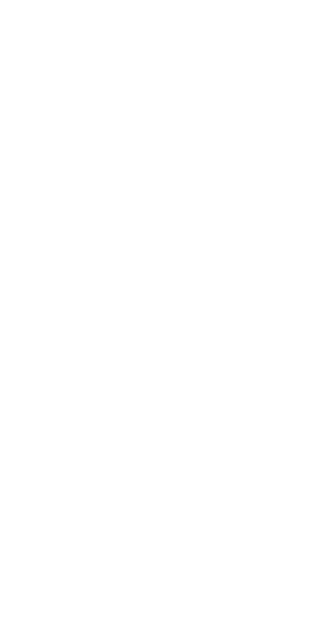 scroll, scrollTop: 0, scrollLeft: 0, axis: both 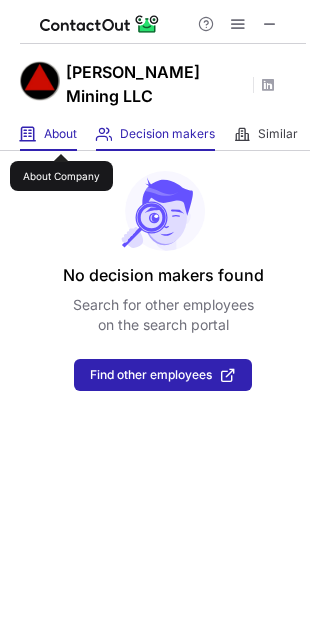 click on "About" at bounding box center [60, 134] 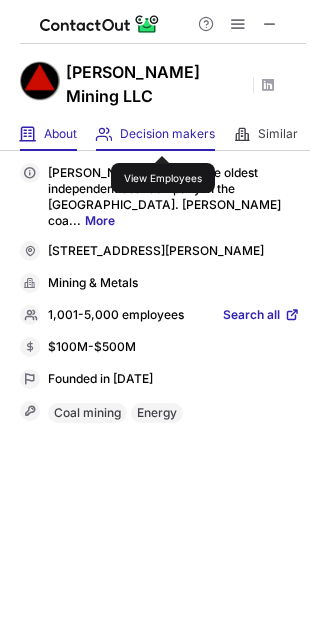 click on "Decision makers" at bounding box center [167, 134] 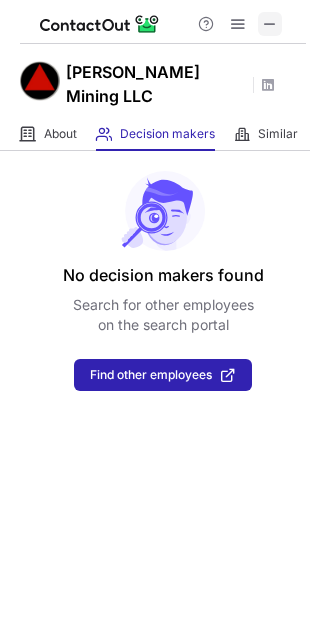 click at bounding box center (270, 24) 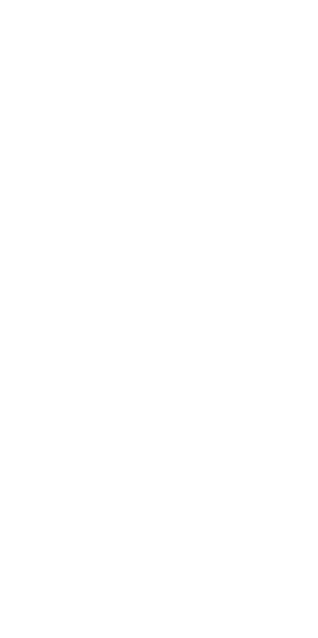 scroll, scrollTop: 0, scrollLeft: 0, axis: both 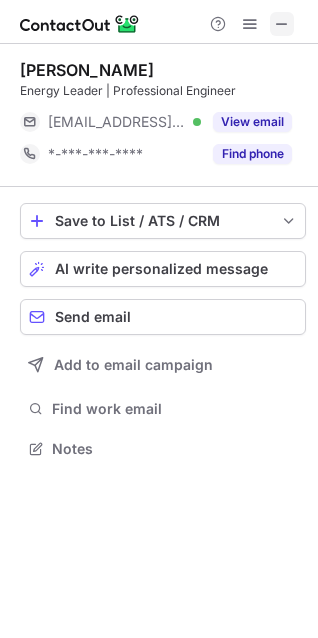 click at bounding box center [282, 24] 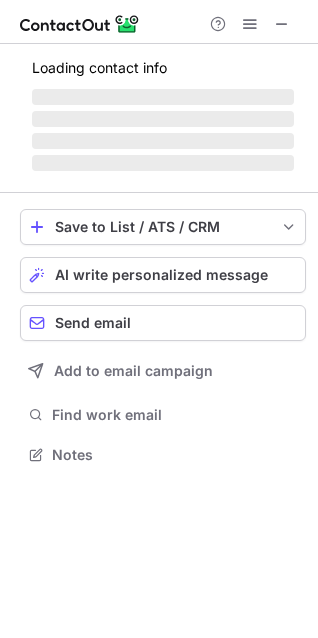 scroll, scrollTop: 441, scrollLeft: 318, axis: both 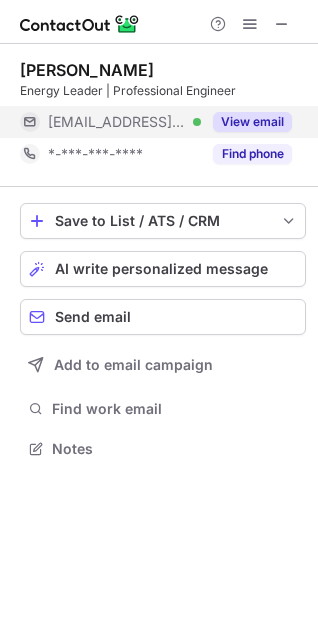 click on "View email" at bounding box center (252, 122) 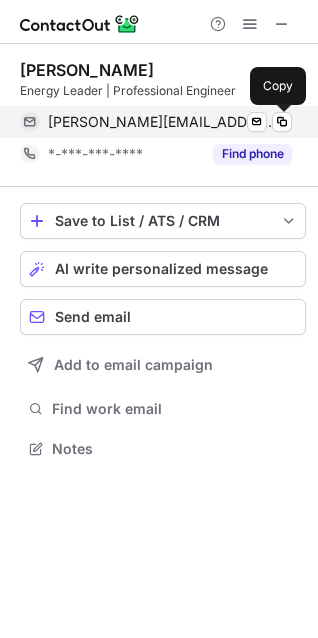 drag, startPoint x: 283, startPoint y: 114, endPoint x: 258, endPoint y: 108, distance: 25.70992 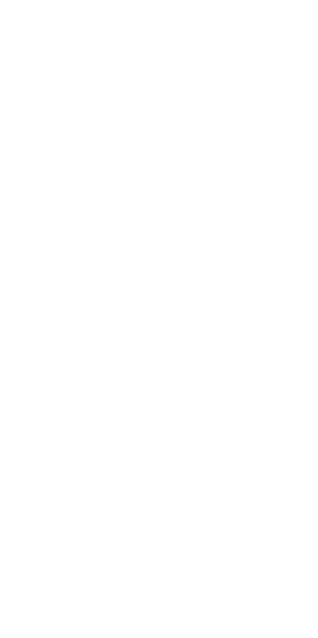 scroll, scrollTop: 0, scrollLeft: 0, axis: both 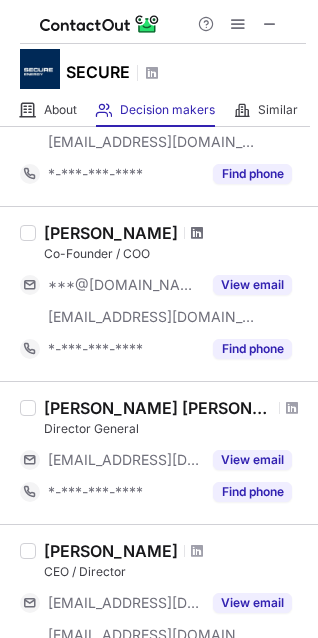 click at bounding box center [197, 233] 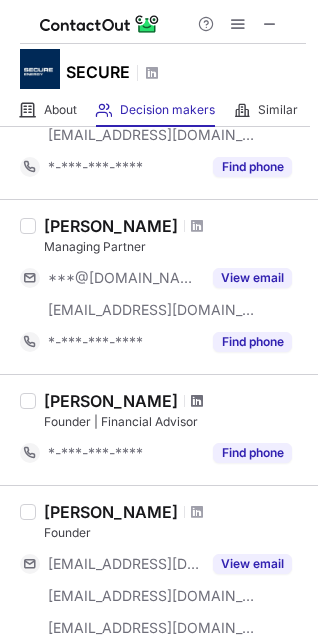 scroll, scrollTop: 997, scrollLeft: 0, axis: vertical 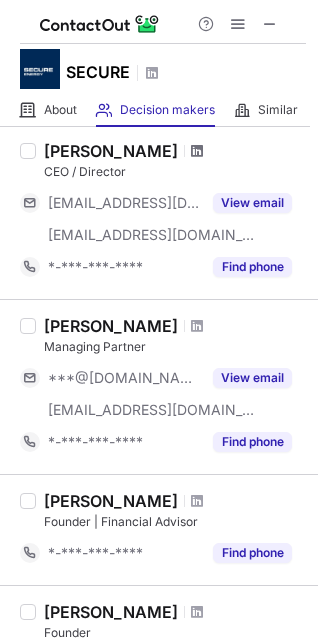 click at bounding box center (197, 151) 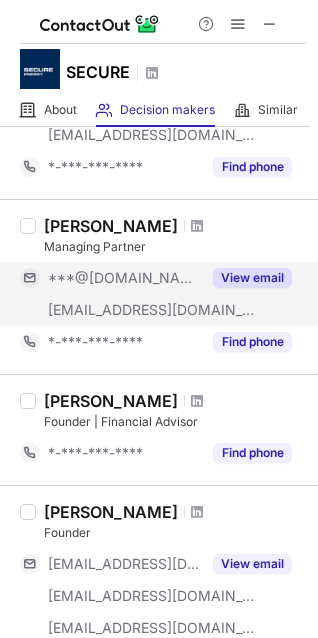 scroll, scrollTop: 1297, scrollLeft: 0, axis: vertical 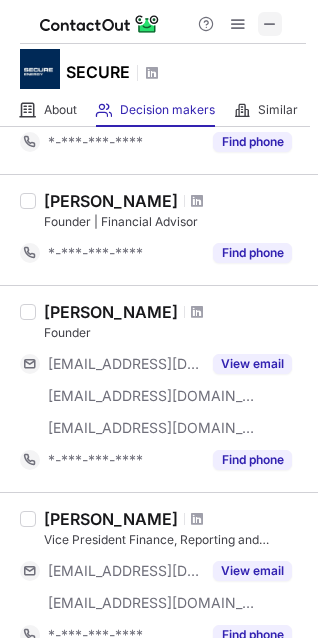 click at bounding box center (270, 24) 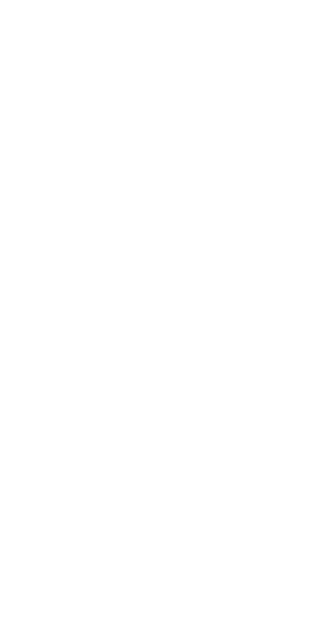 scroll, scrollTop: 0, scrollLeft: 0, axis: both 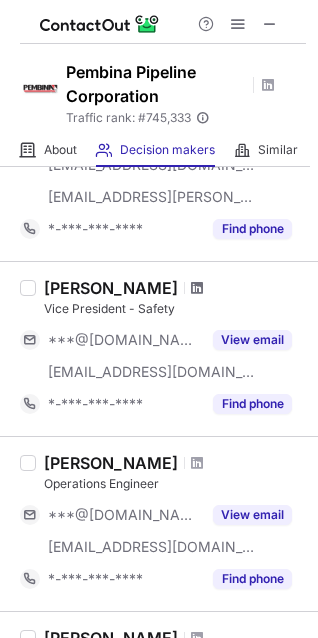 click at bounding box center (197, 288) 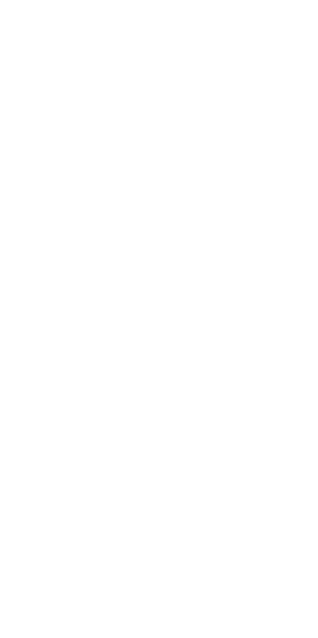 scroll, scrollTop: 0, scrollLeft: 0, axis: both 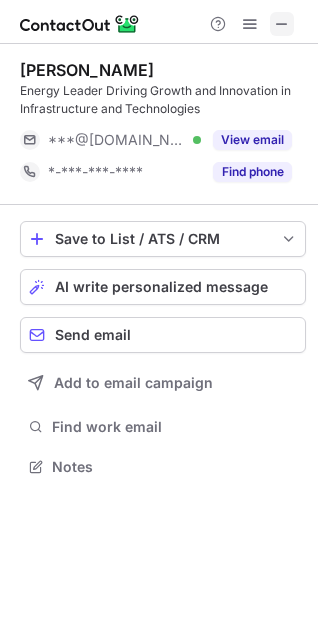 click at bounding box center [282, 24] 